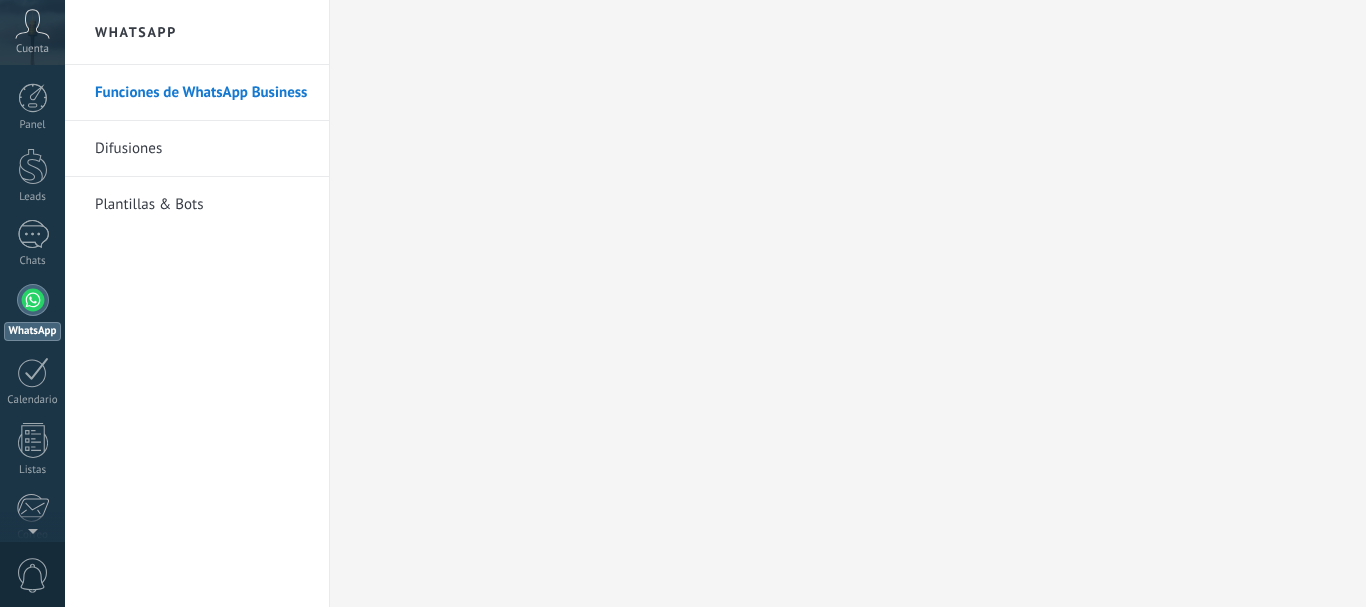 scroll, scrollTop: 0, scrollLeft: 0, axis: both 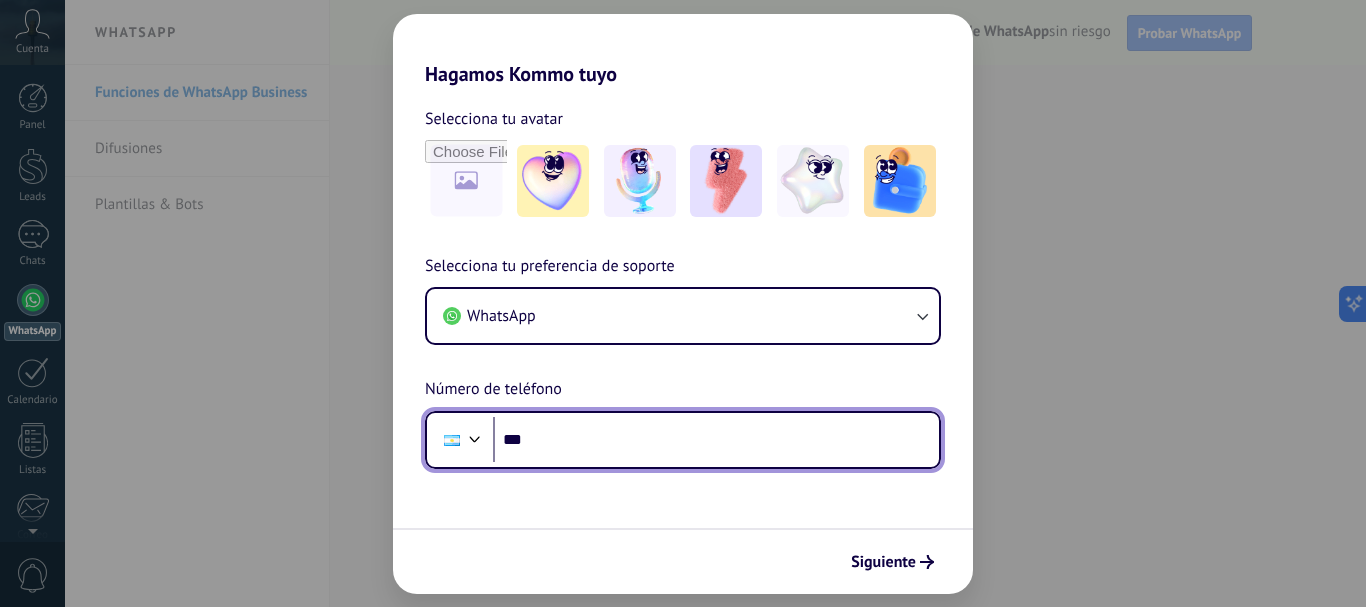 click on "***" at bounding box center (716, 440) 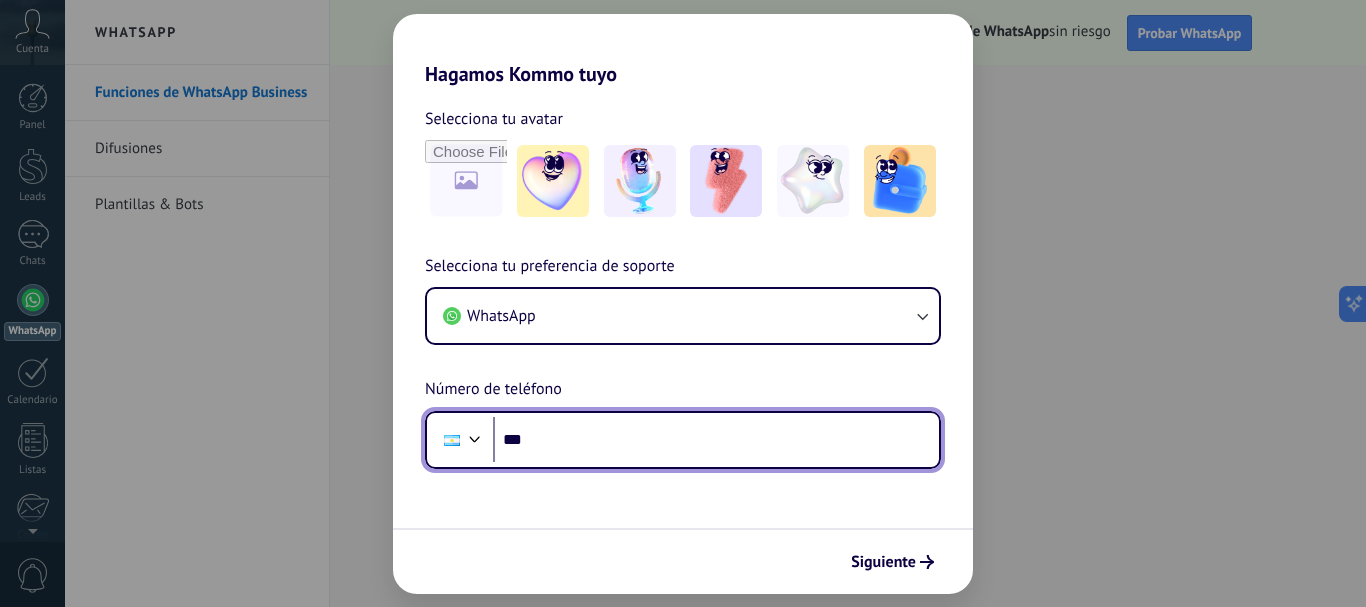 click on "***" at bounding box center [716, 440] 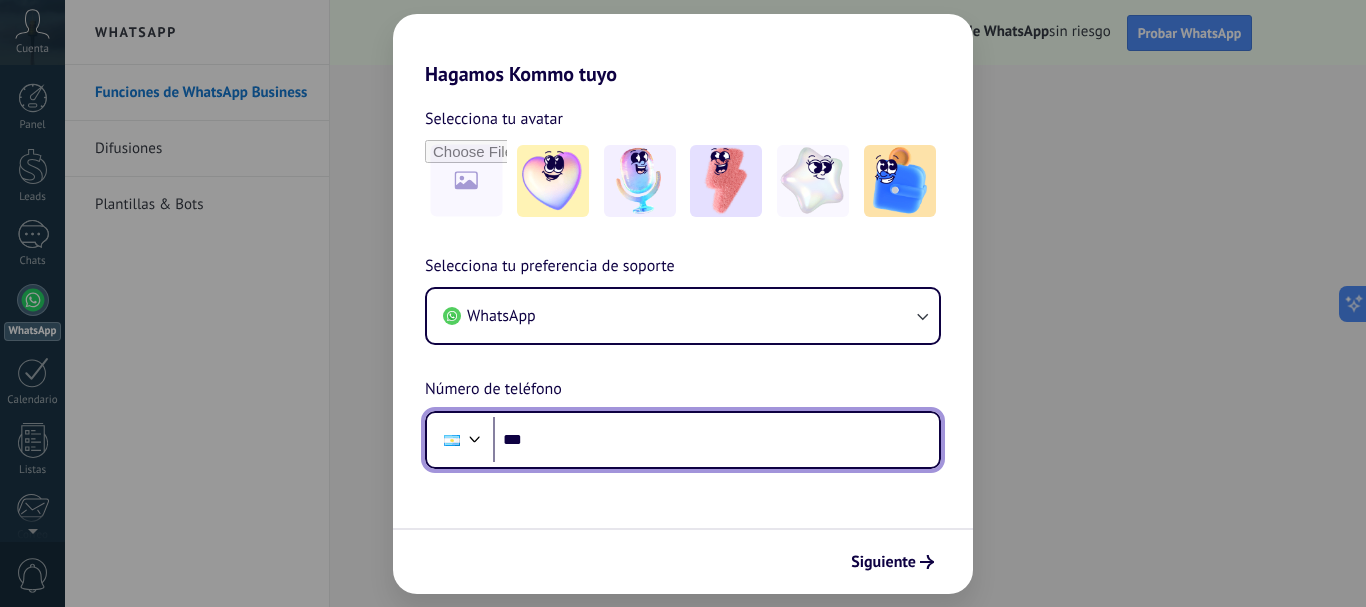 click on "***" at bounding box center [716, 440] 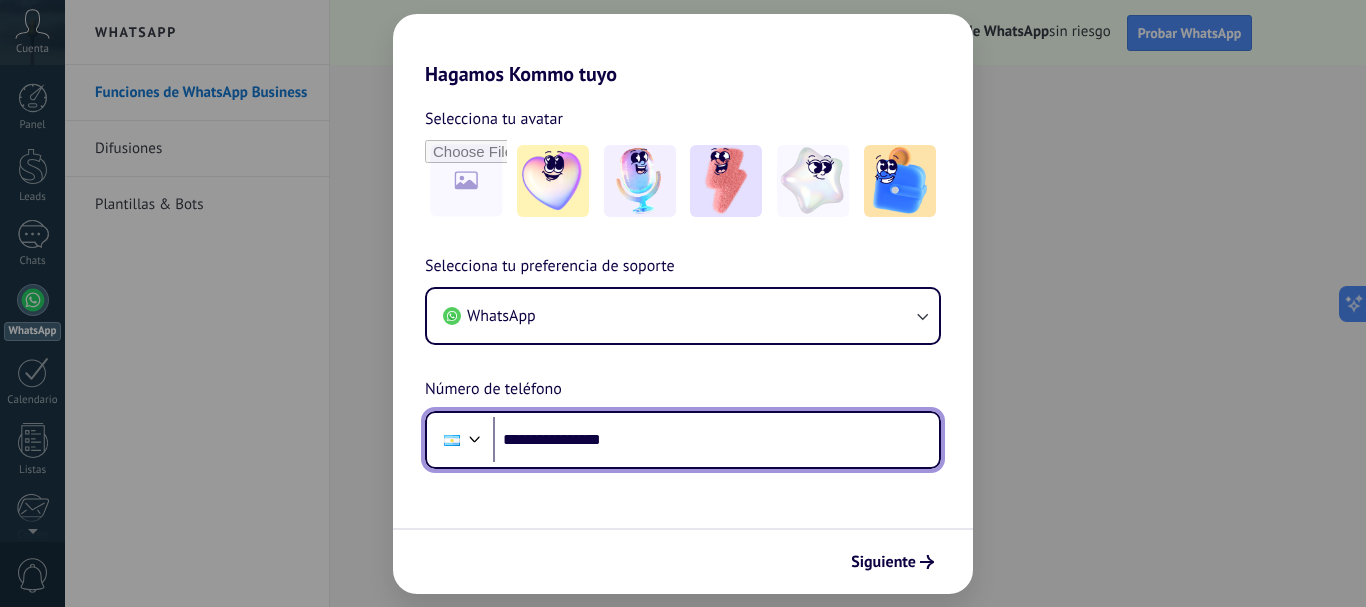 click on "**********" at bounding box center [716, 440] 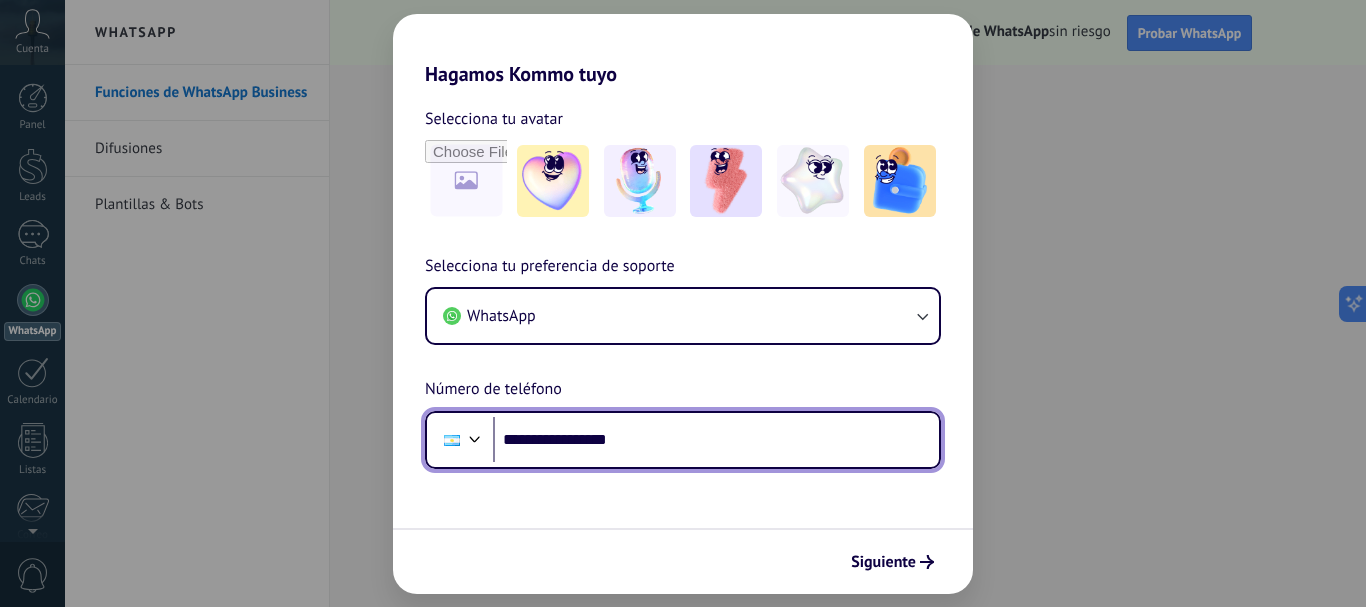 click on "**********" at bounding box center [716, 440] 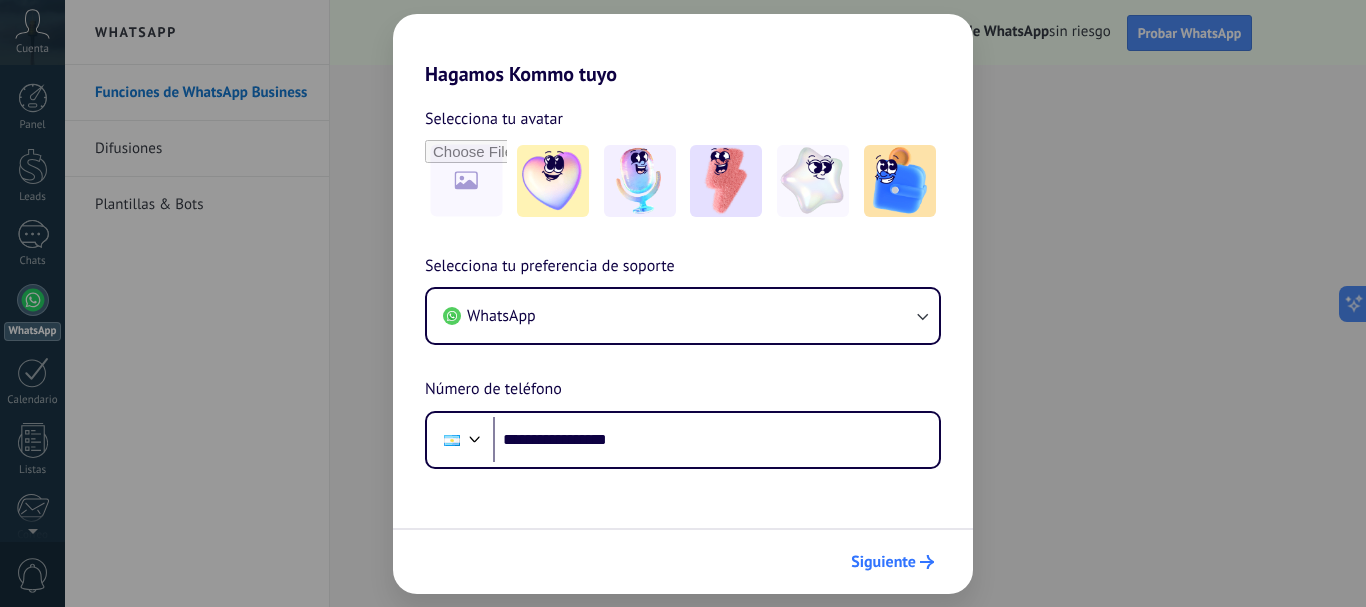 click on "Siguiente" at bounding box center (883, 562) 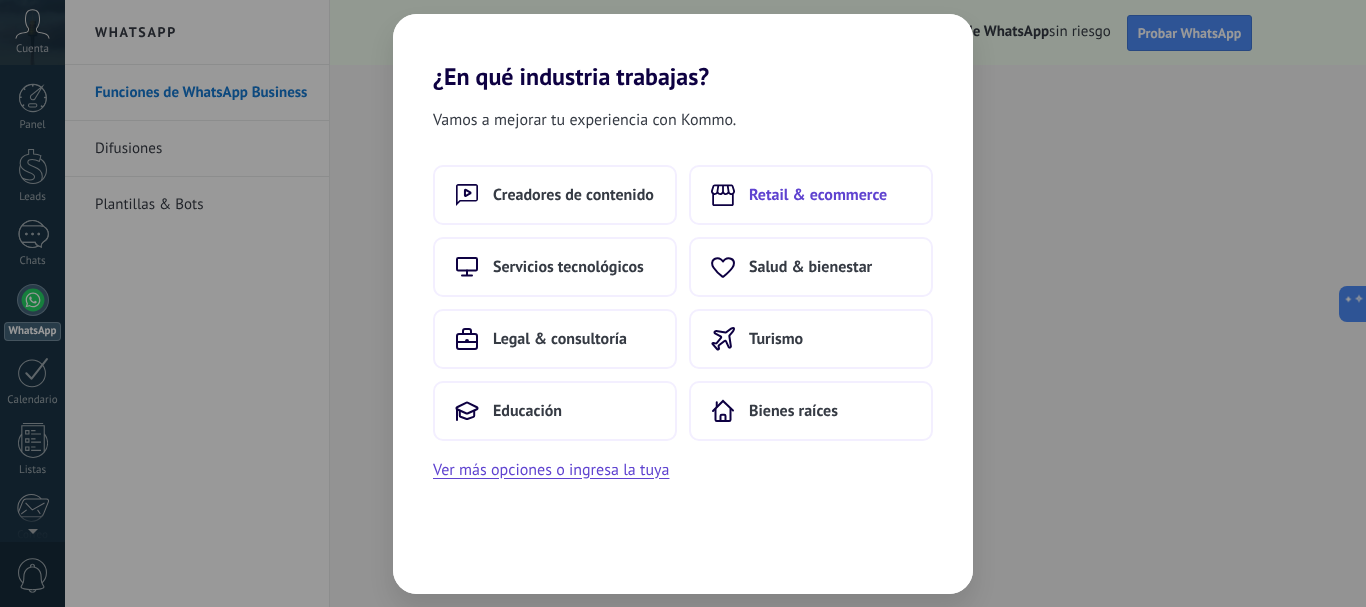 click on "Retail & ecommerce" at bounding box center [573, 195] 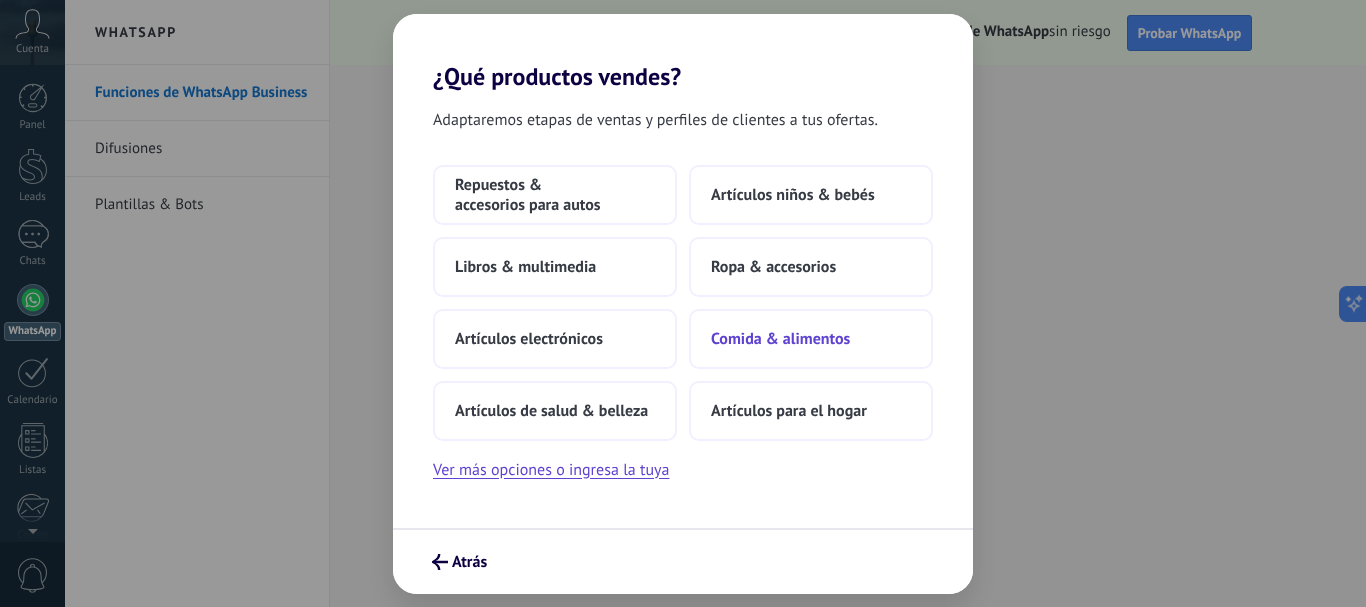 click on "Comida & alimentos" at bounding box center (555, 195) 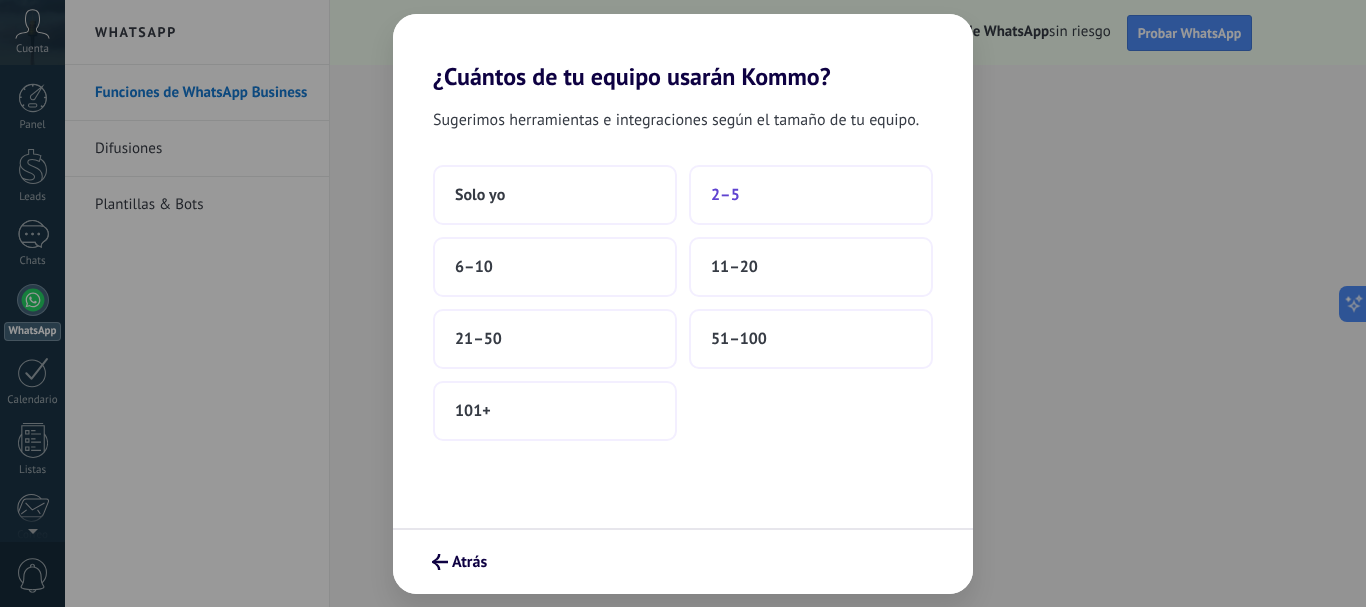 click on "2–5" at bounding box center [480, 195] 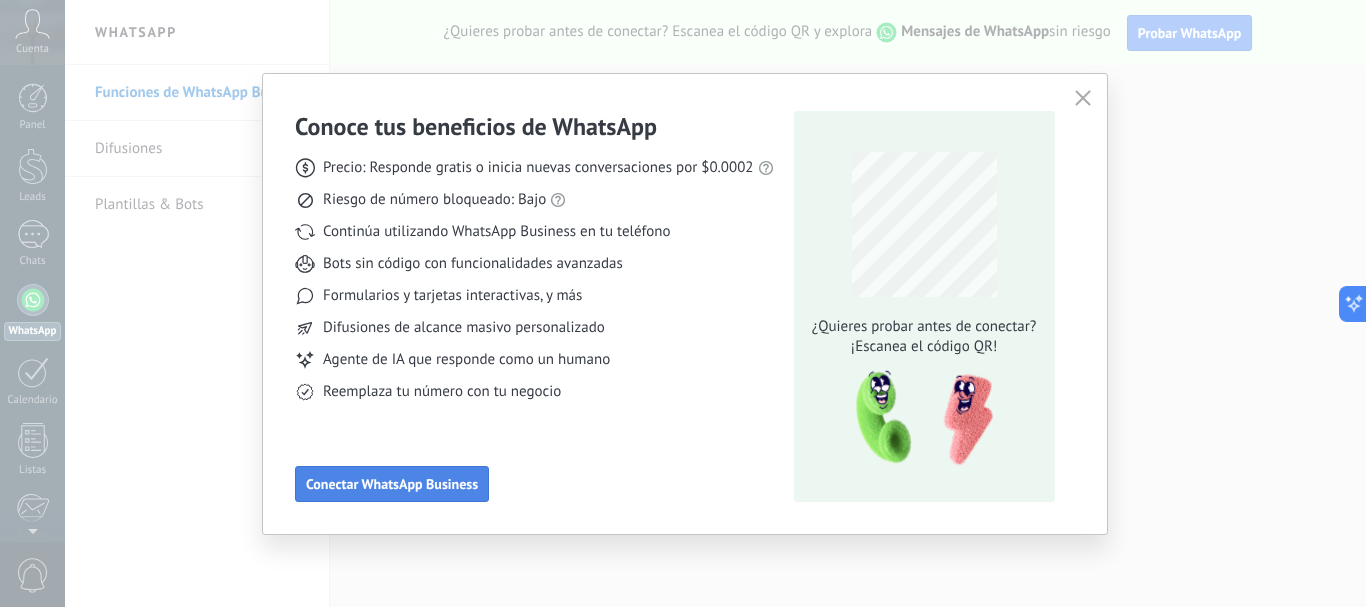 click on "Conectar WhatsApp Business" at bounding box center (392, 484) 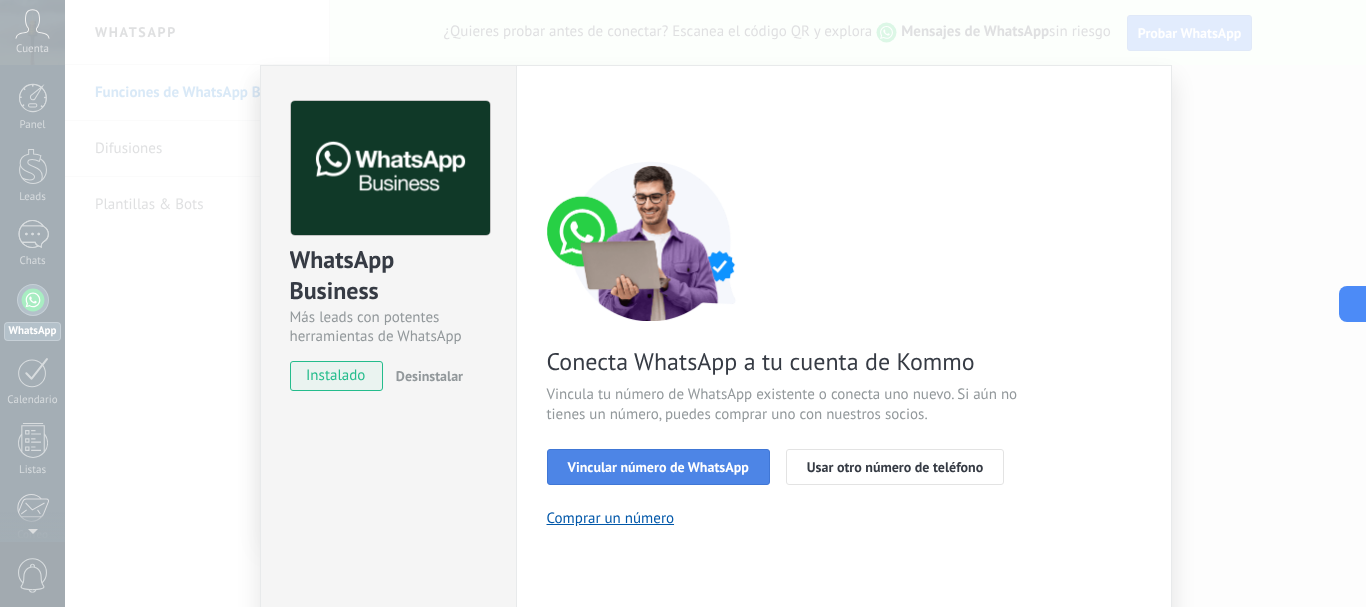 click on "Vincular número de WhatsApp" at bounding box center [658, 467] 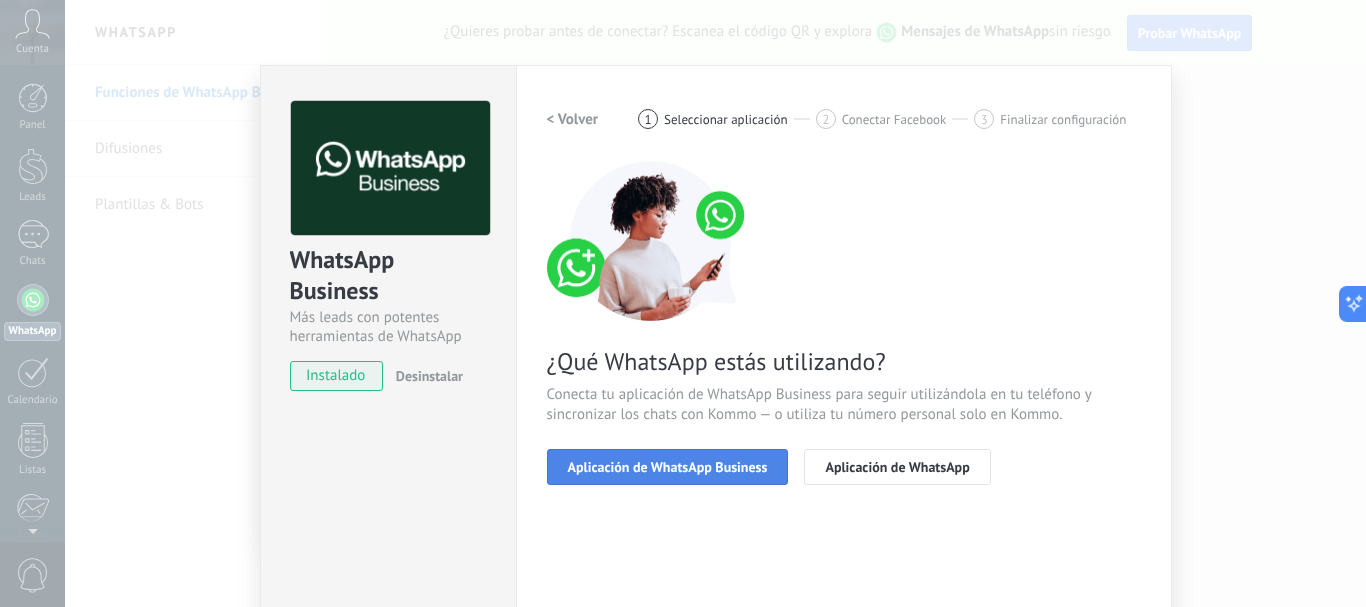 click on "Aplicación de WhatsApp Business" at bounding box center [668, 467] 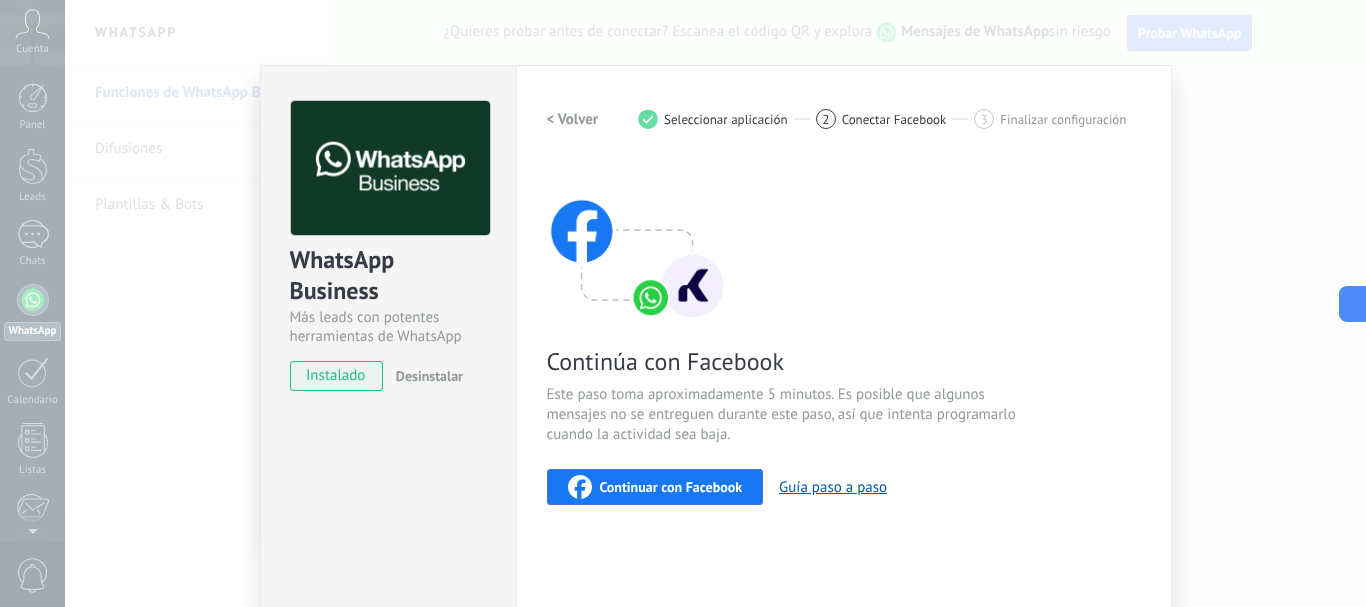click on "instalado" at bounding box center [336, 376] 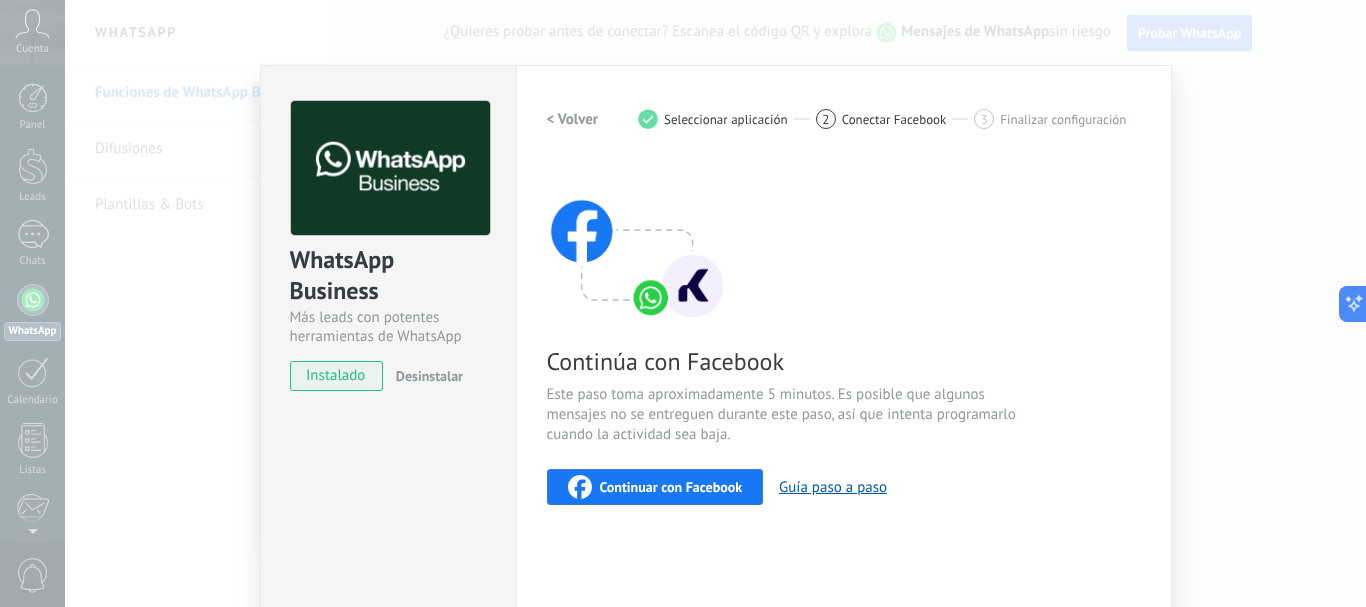 click on "< Volver" at bounding box center [573, 119] 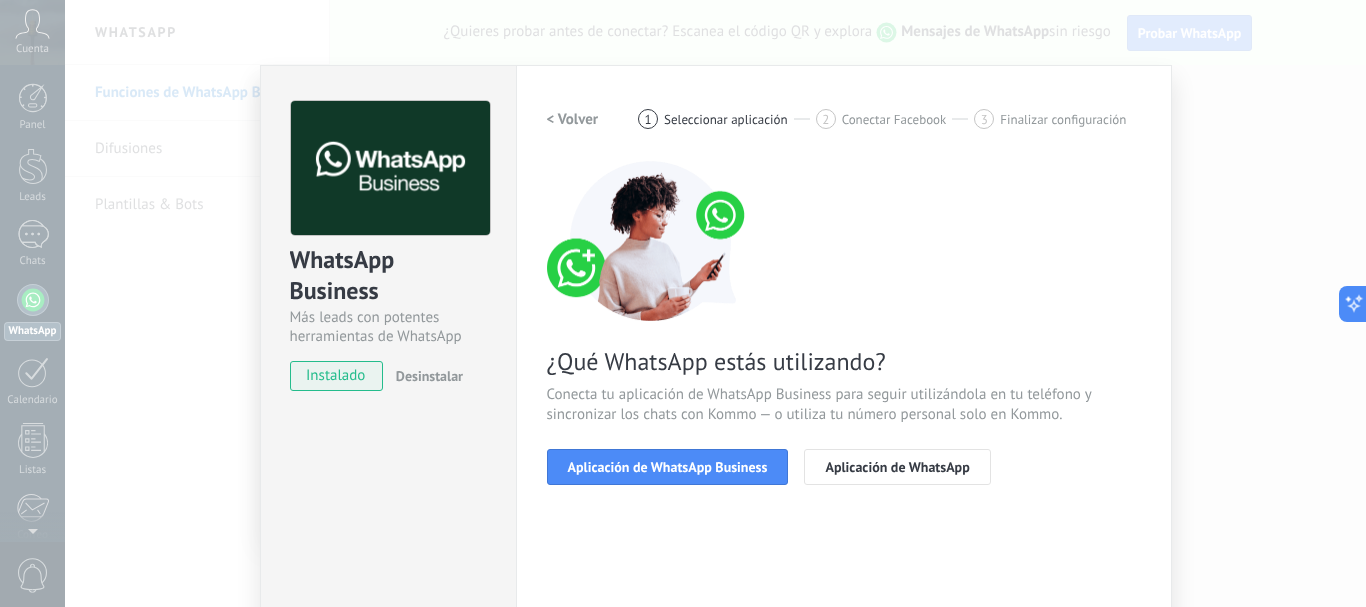 click on "< Volver" at bounding box center (573, 119) 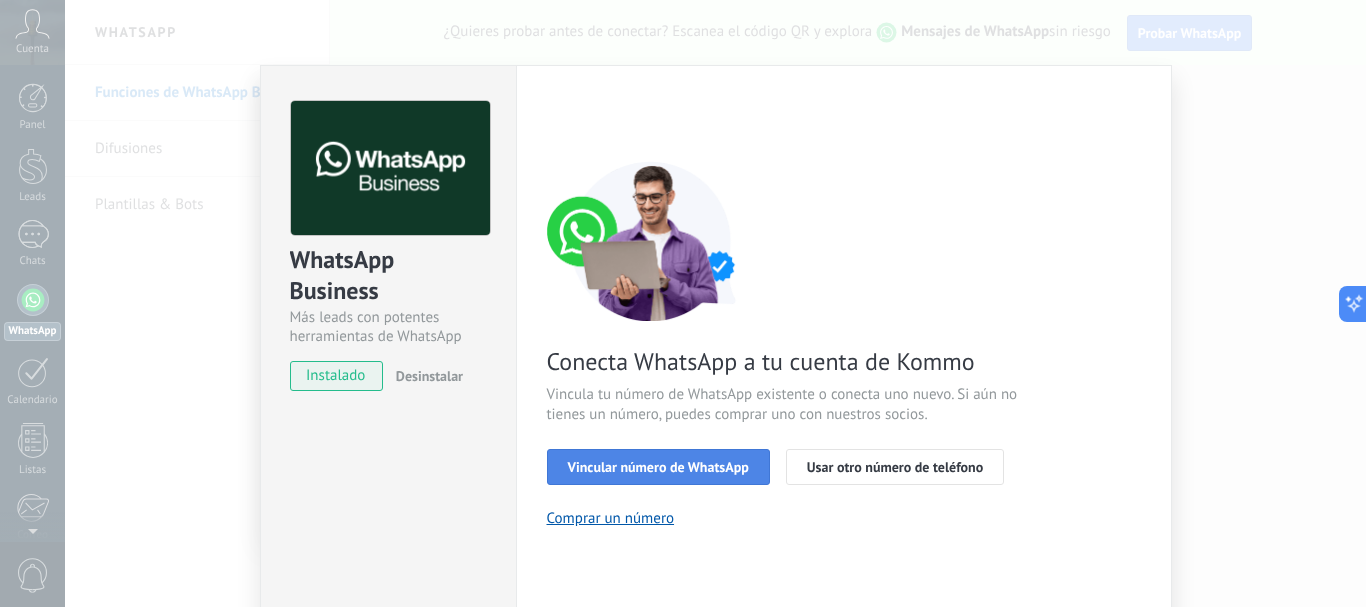 click on "Vincular número de WhatsApp" at bounding box center (658, 467) 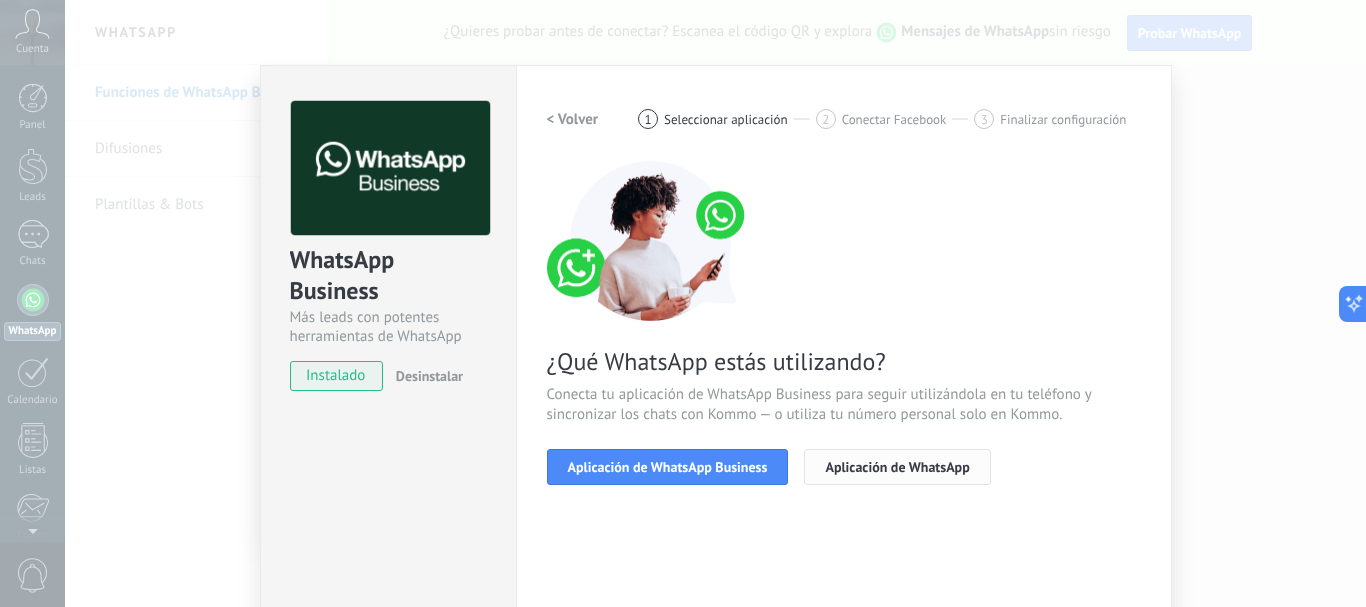 click on "Aplicación de WhatsApp" at bounding box center [897, 467] 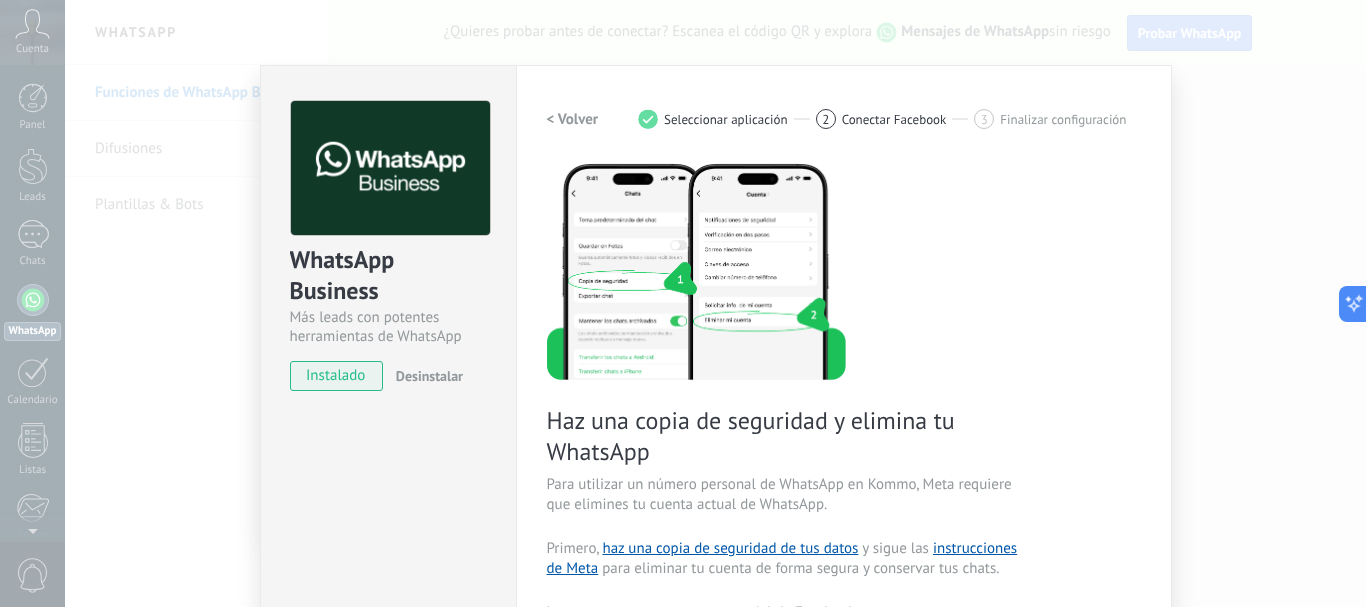 scroll, scrollTop: 300, scrollLeft: 0, axis: vertical 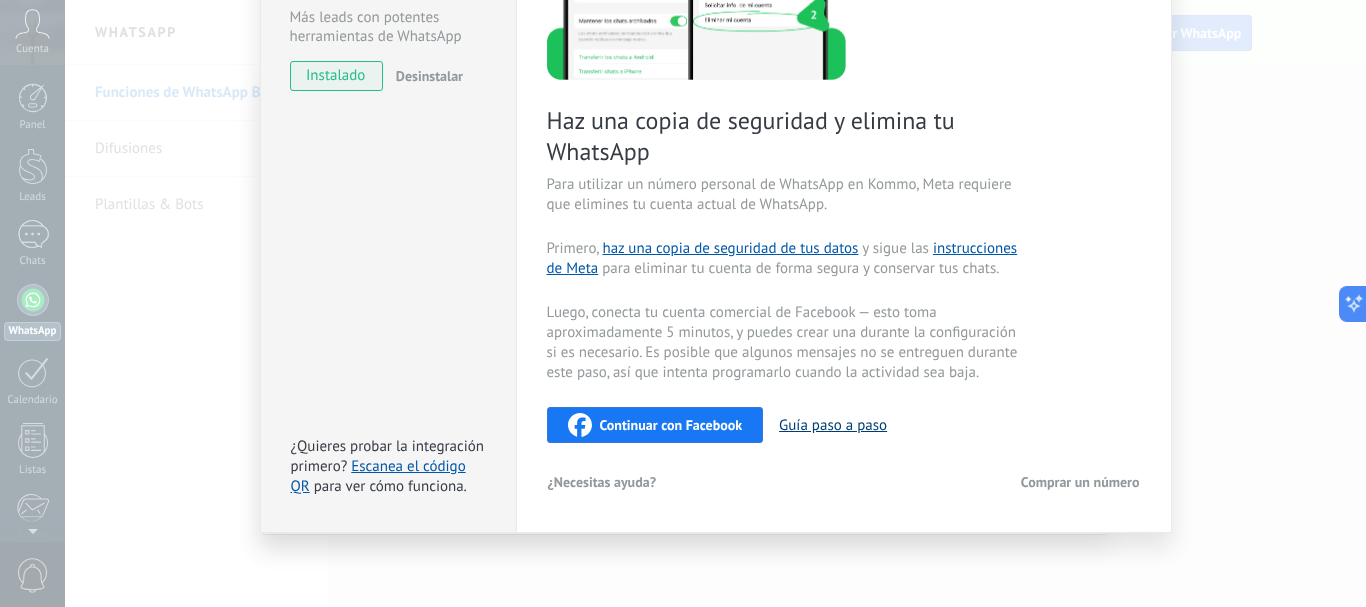 click on "Guía paso a paso" at bounding box center (833, 425) 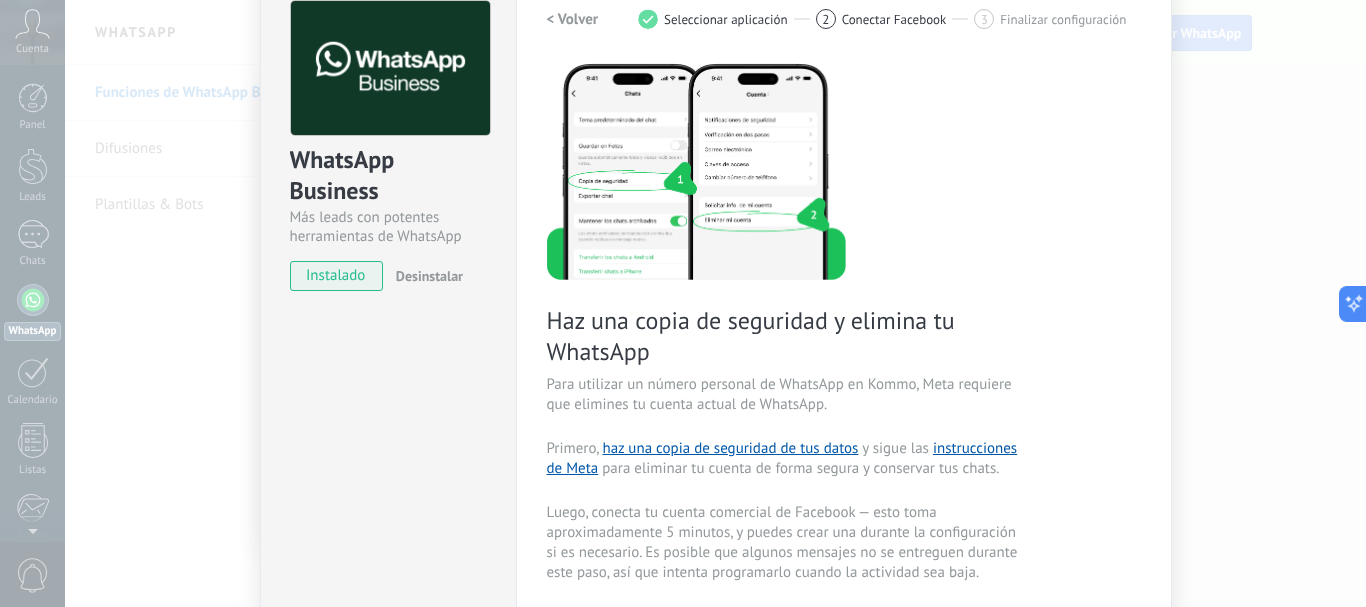 scroll, scrollTop: 0, scrollLeft: 0, axis: both 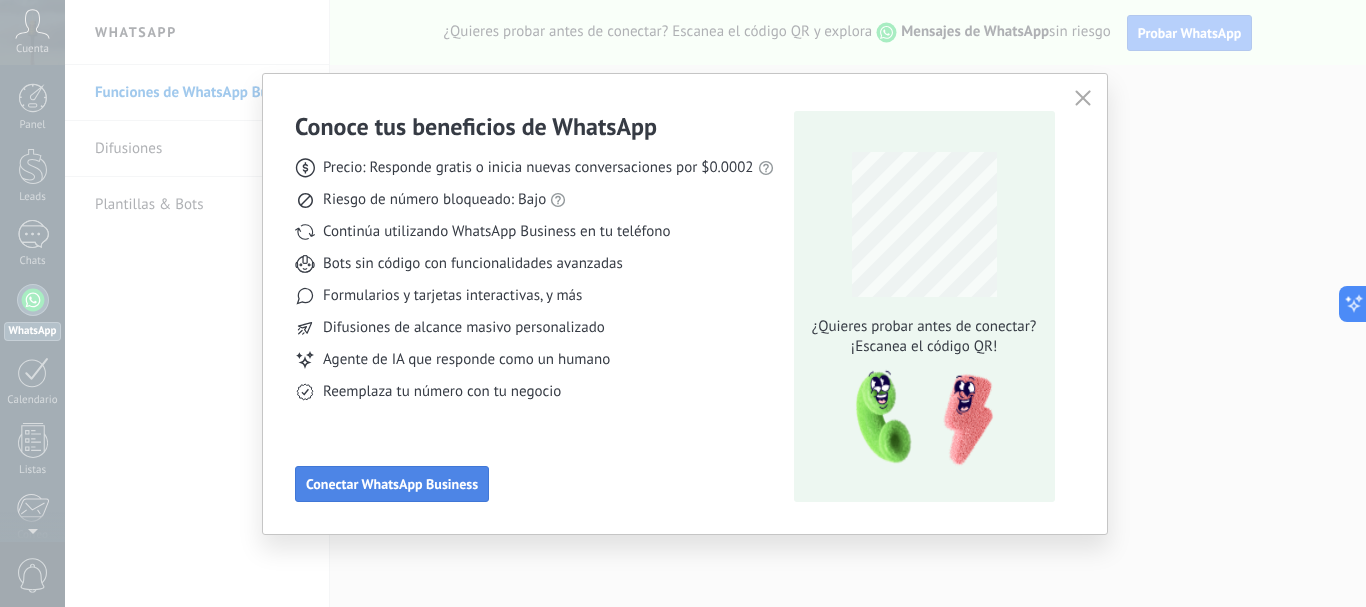 click on "Conectar WhatsApp Business" at bounding box center [392, 484] 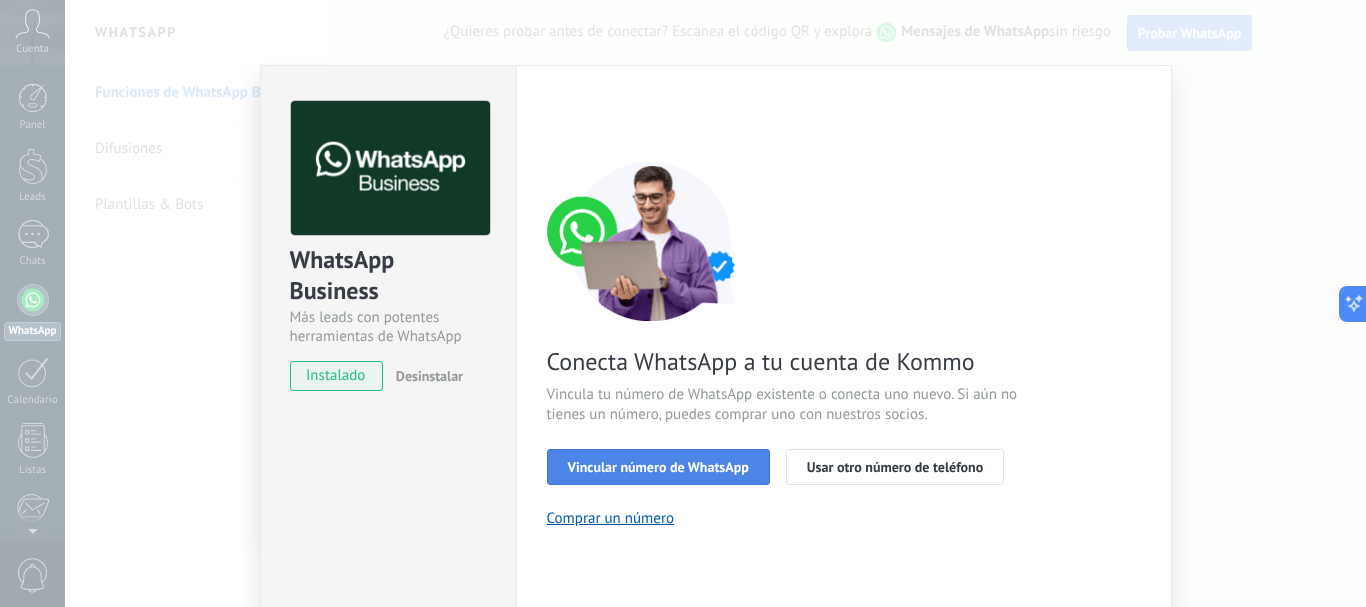 click on "Vincular número de WhatsApp" at bounding box center (658, 467) 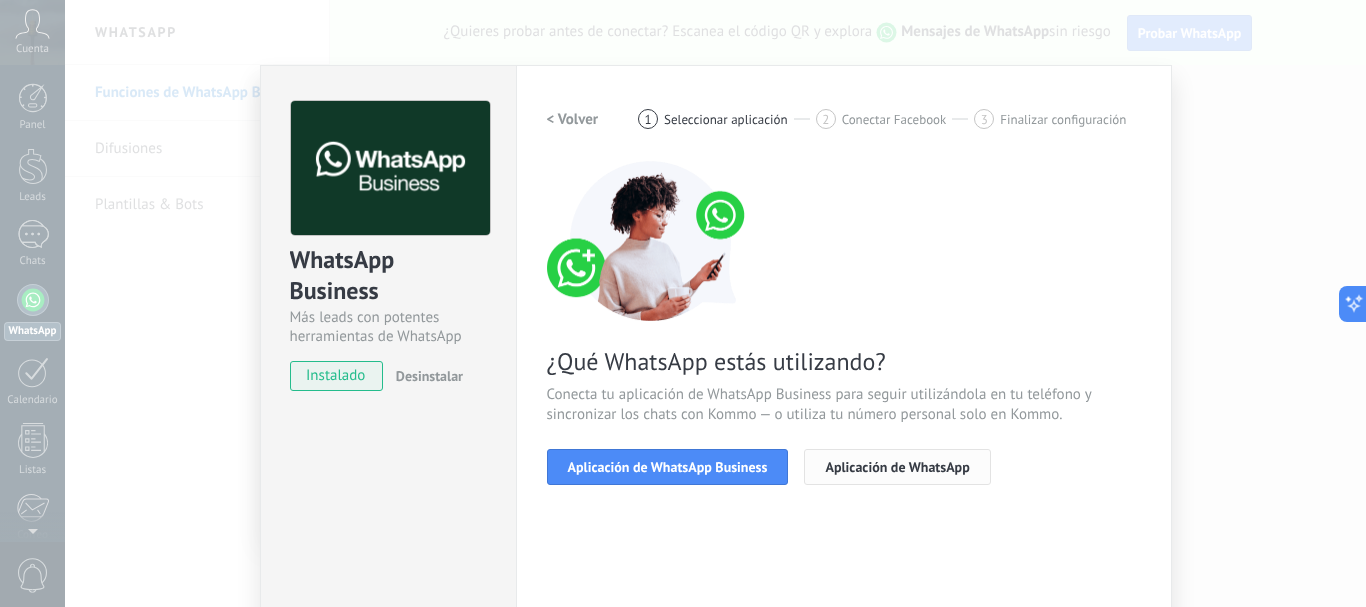 click on "Aplicación de WhatsApp" at bounding box center (897, 467) 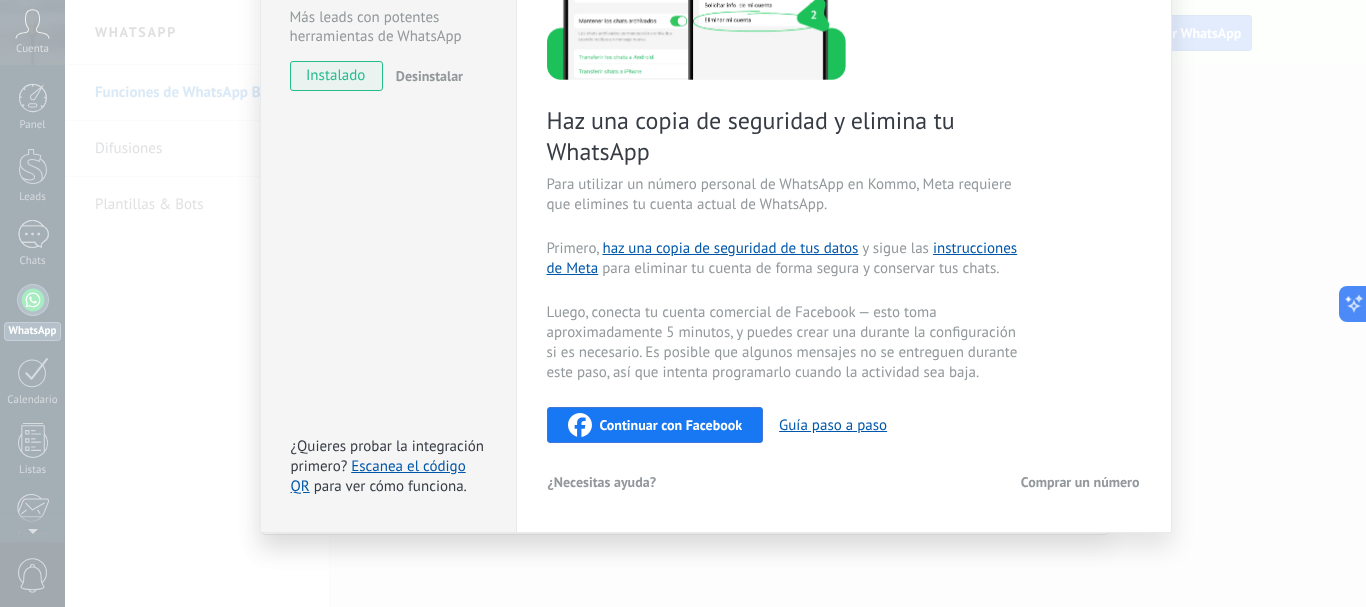 scroll, scrollTop: 0, scrollLeft: 0, axis: both 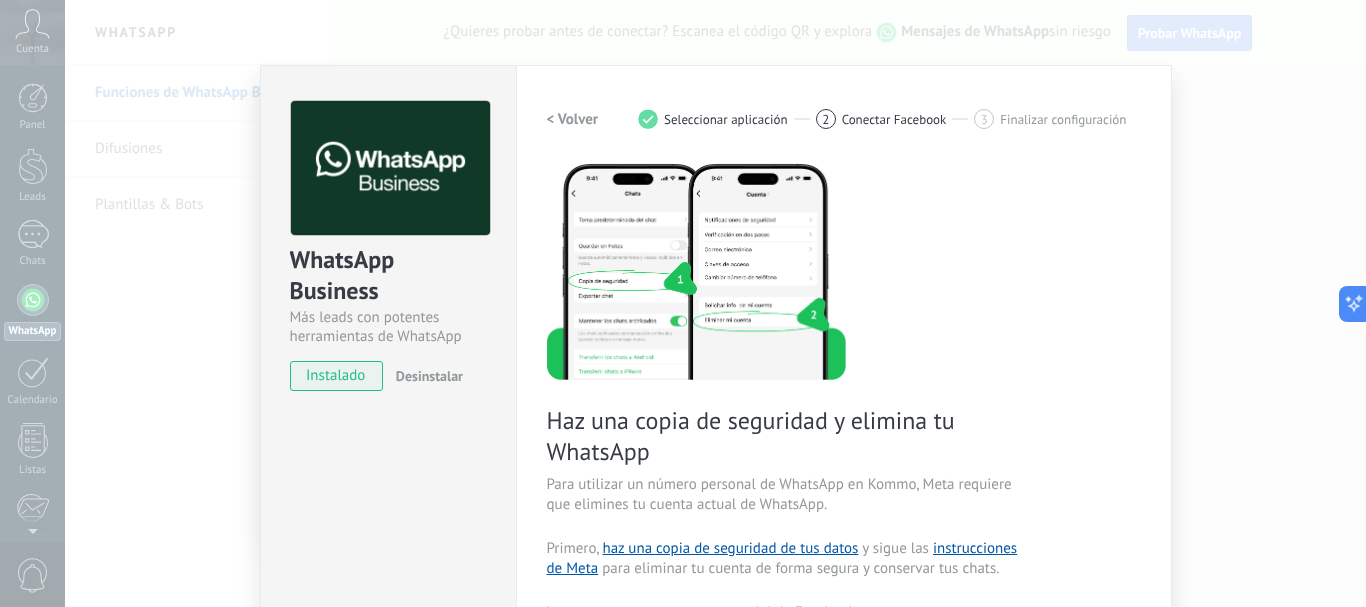 click on "Conectar Facebook" at bounding box center (894, 119) 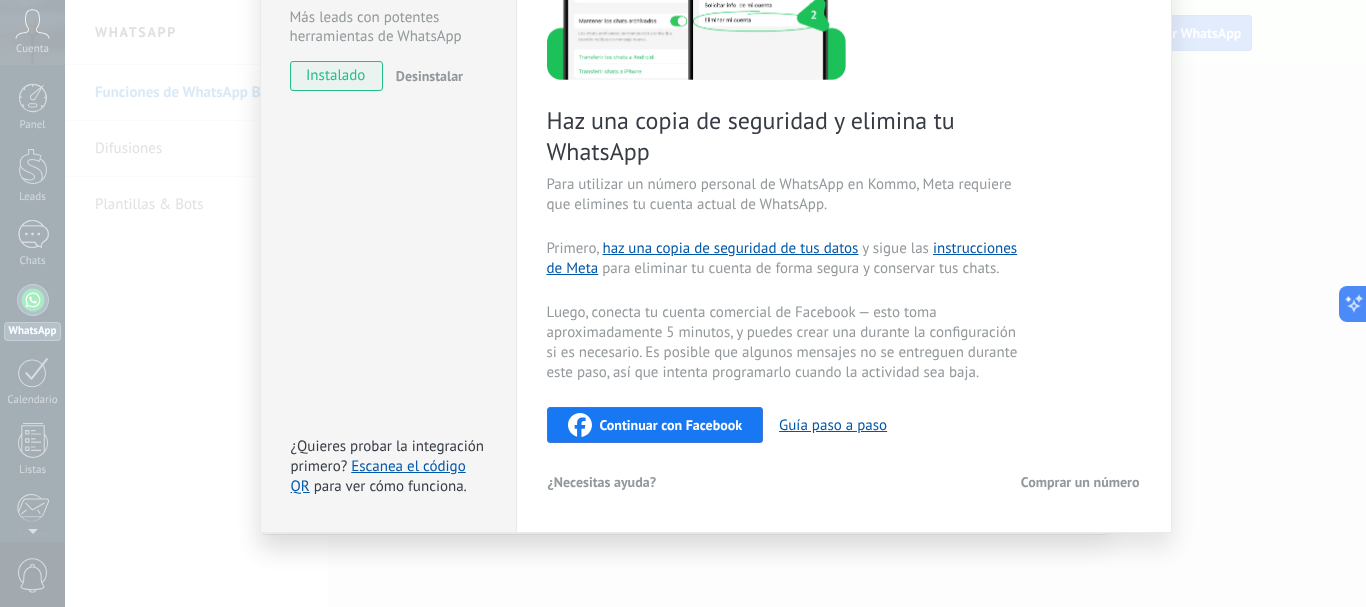 click on "Continuar con Facebook" at bounding box center [671, 425] 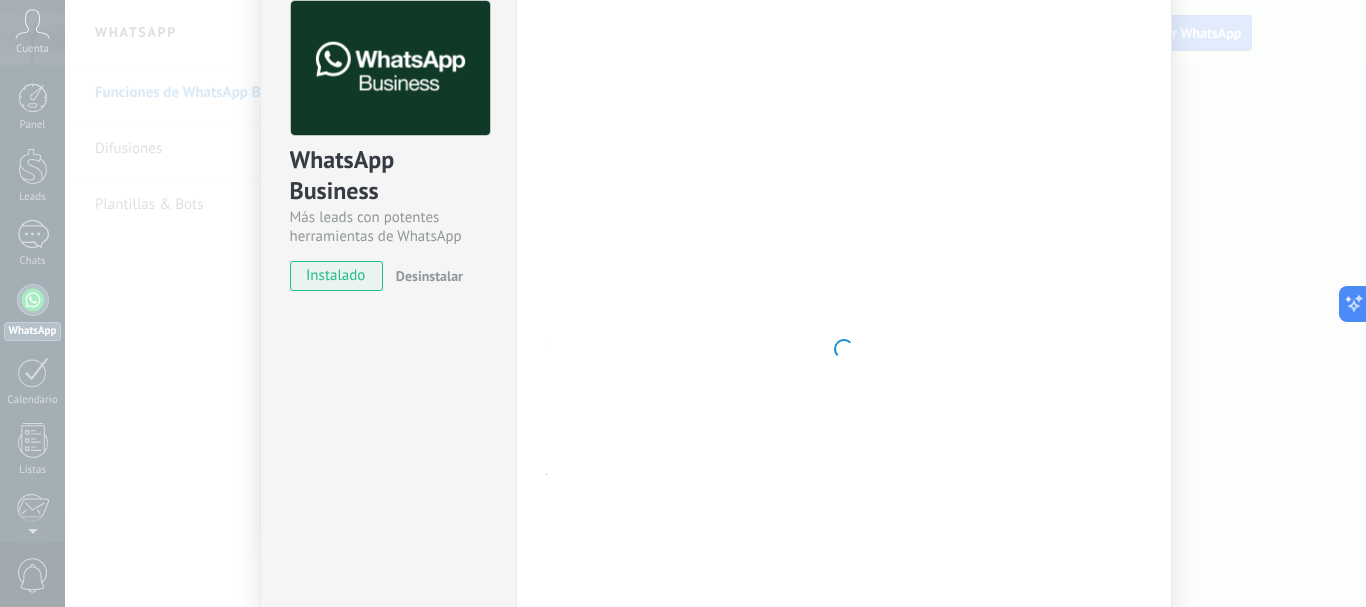 scroll, scrollTop: 0, scrollLeft: 0, axis: both 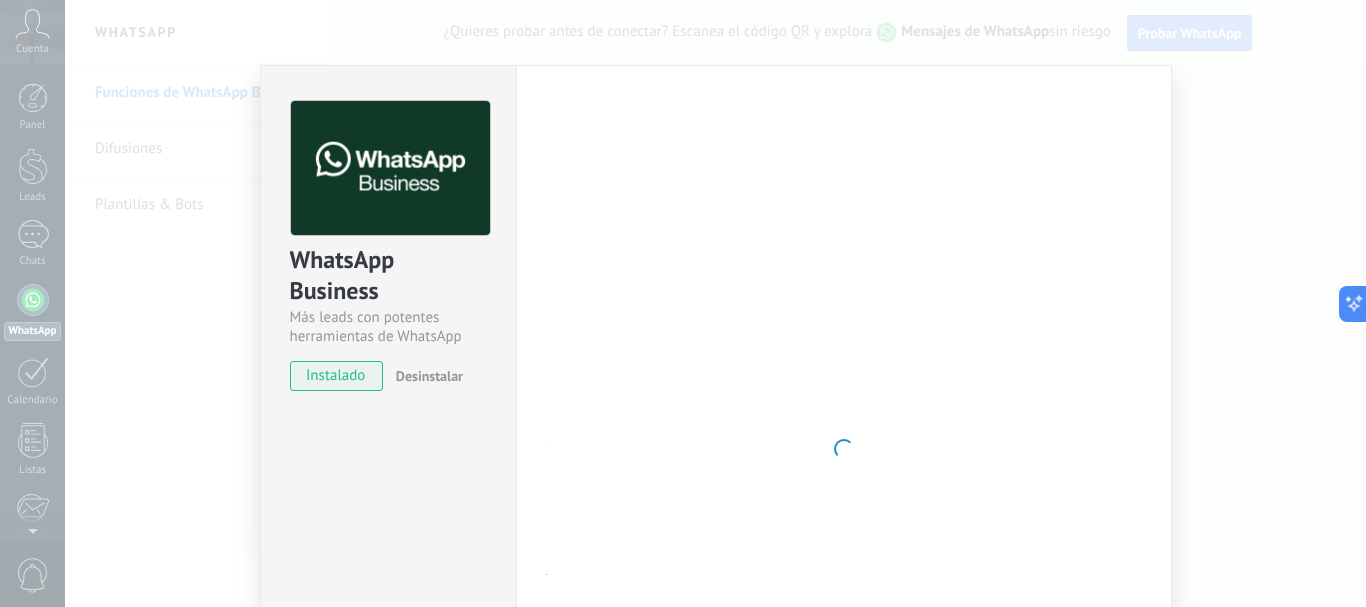click on "WhatsApp Business" at bounding box center [388, 276] 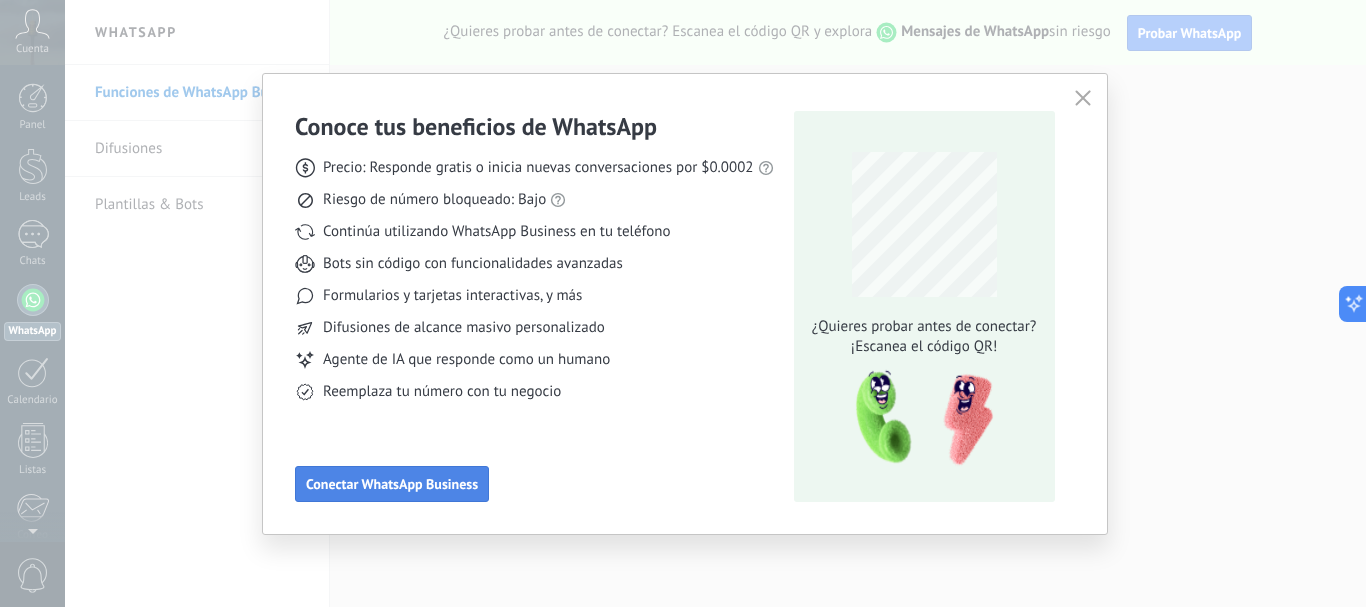 click on "Conectar WhatsApp Business" at bounding box center (392, 484) 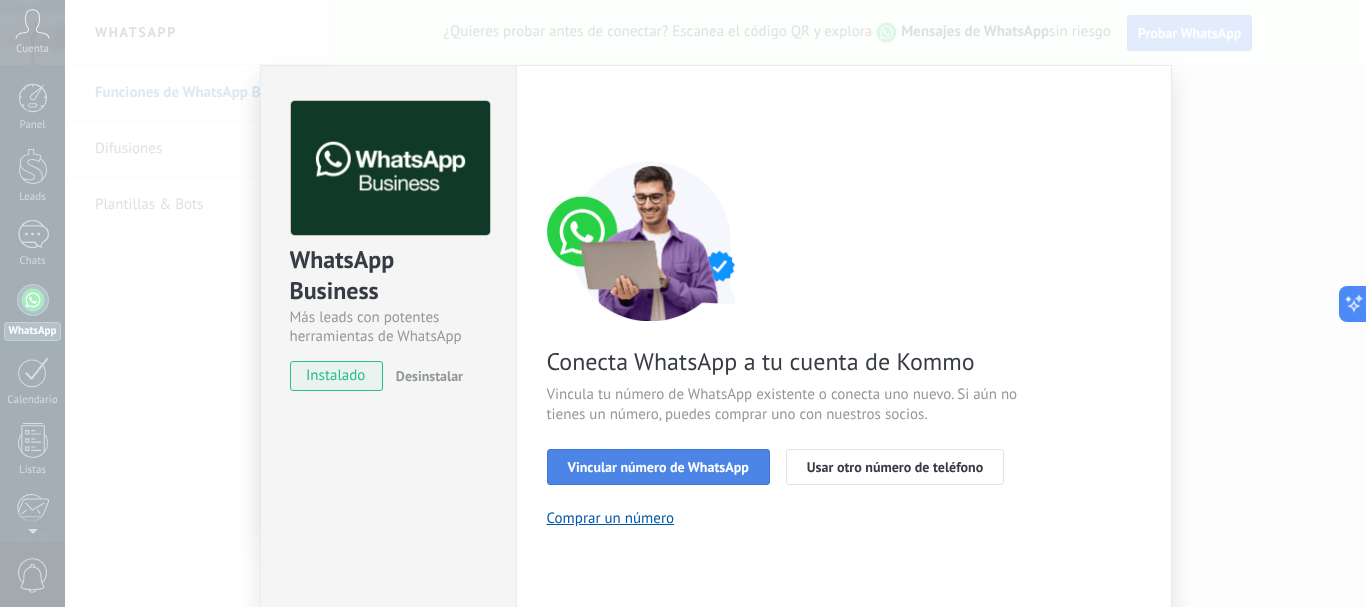 click on "Vincular número de WhatsApp" at bounding box center [658, 467] 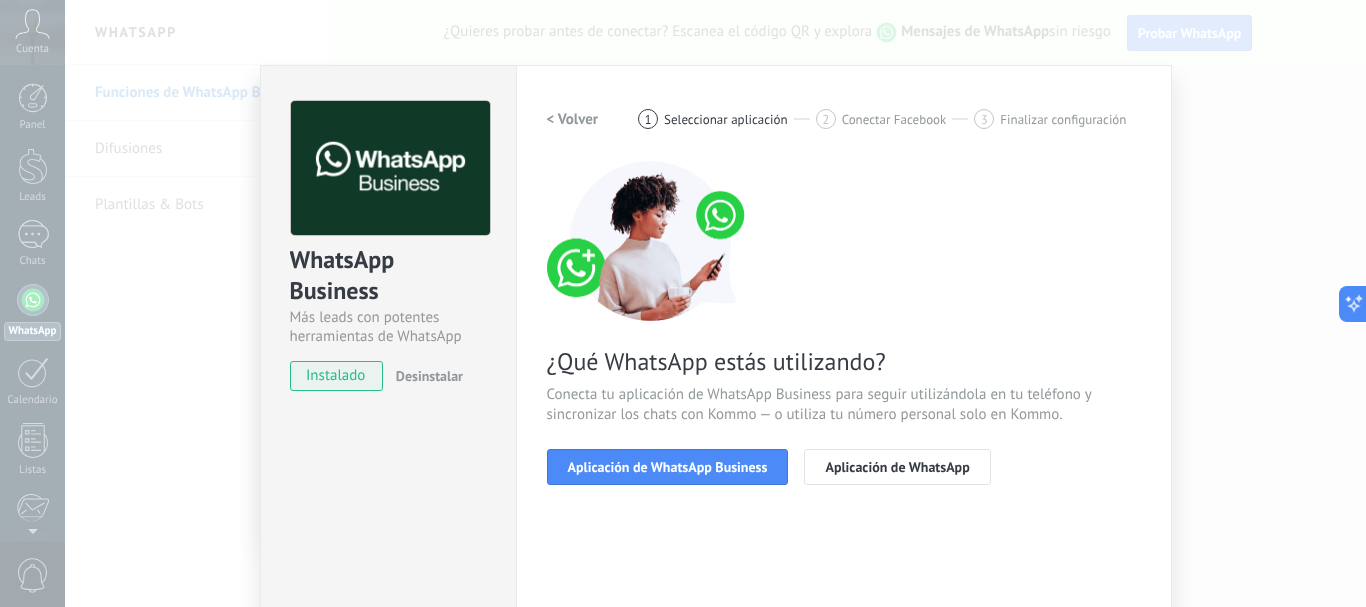 click on "Aplicación de WhatsApp Business" at bounding box center (668, 467) 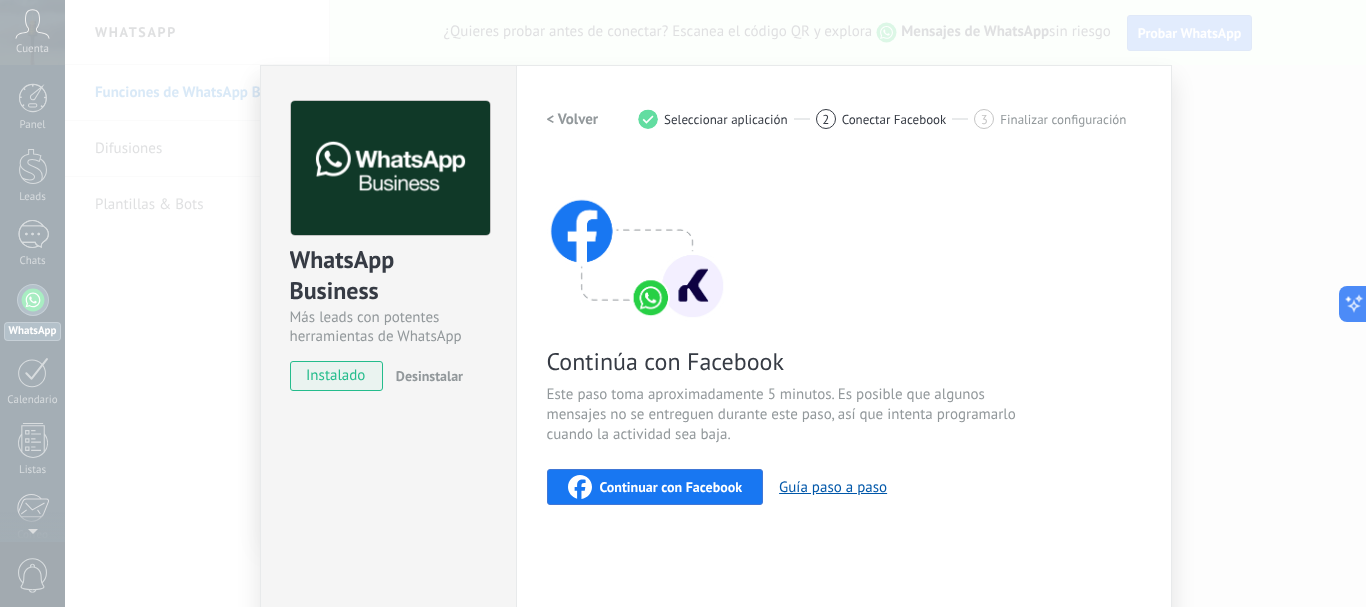click on "Continuar con Facebook" at bounding box center [671, 487] 